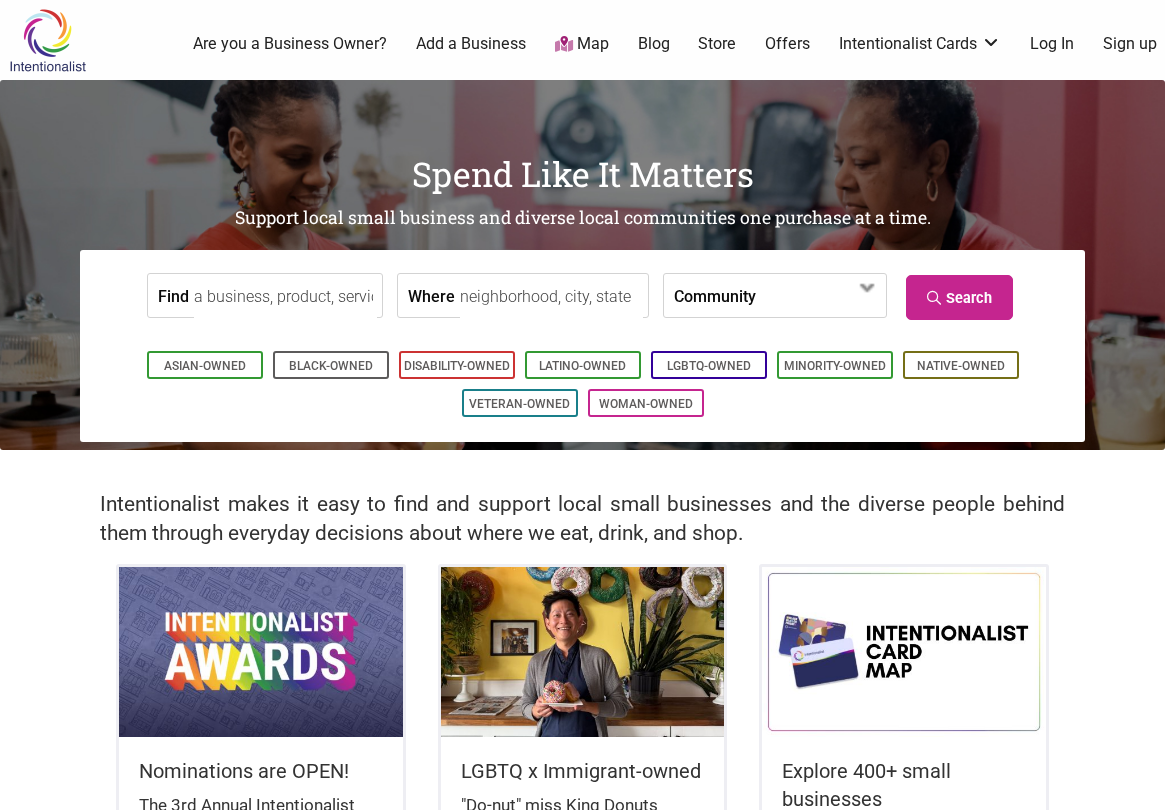 scroll, scrollTop: 0, scrollLeft: 0, axis: both 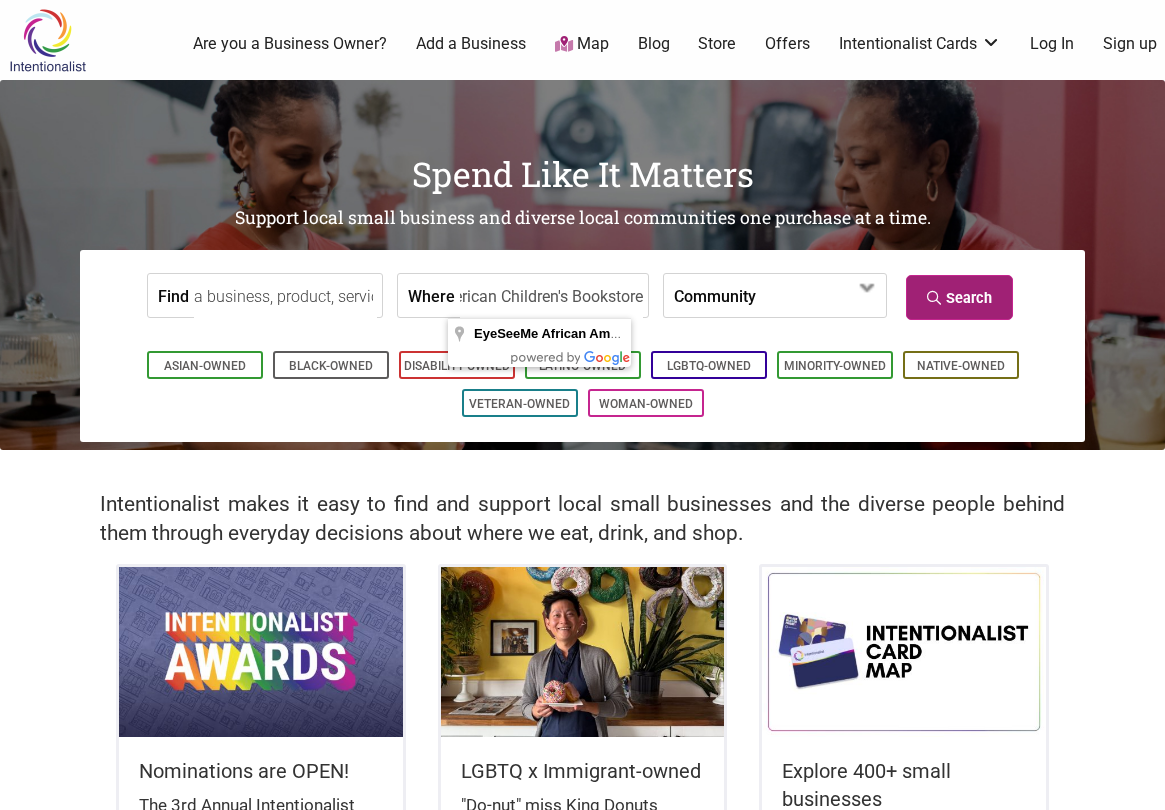 type on "EyeSeeMe African American Children's Bookstore" 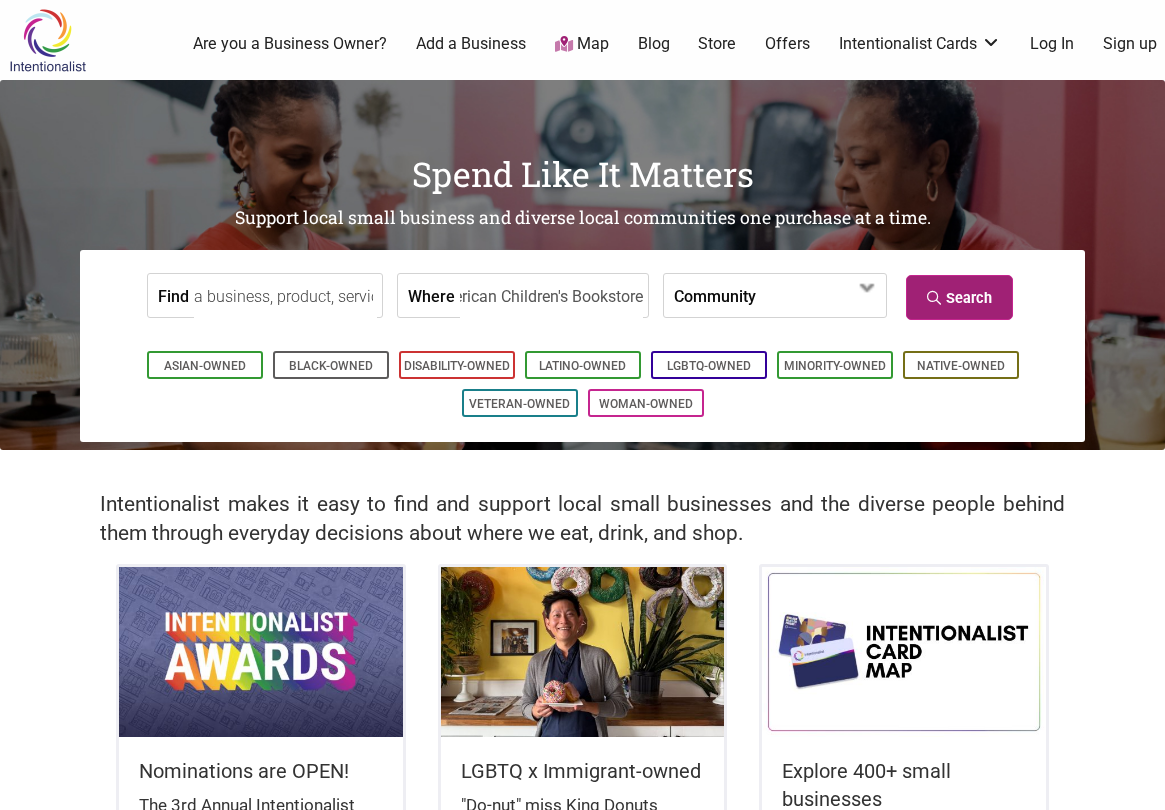 scroll, scrollTop: 0, scrollLeft: 0, axis: both 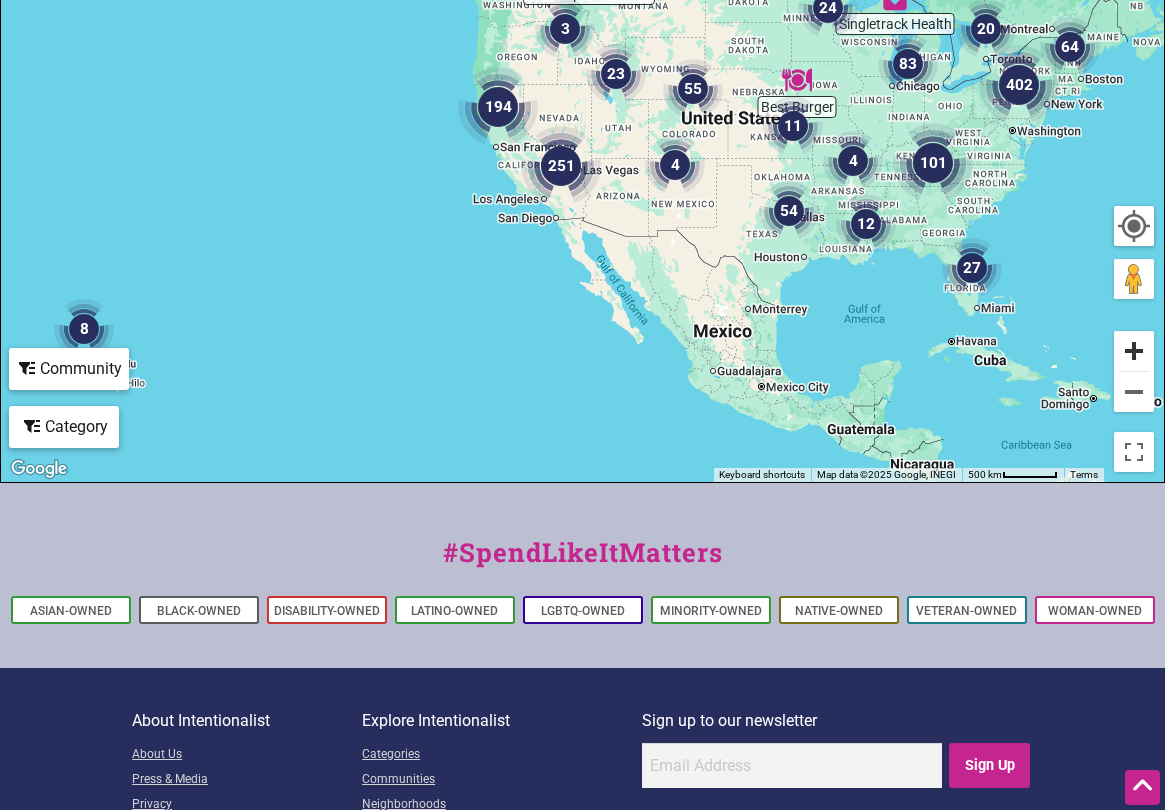 click at bounding box center [1134, 351] 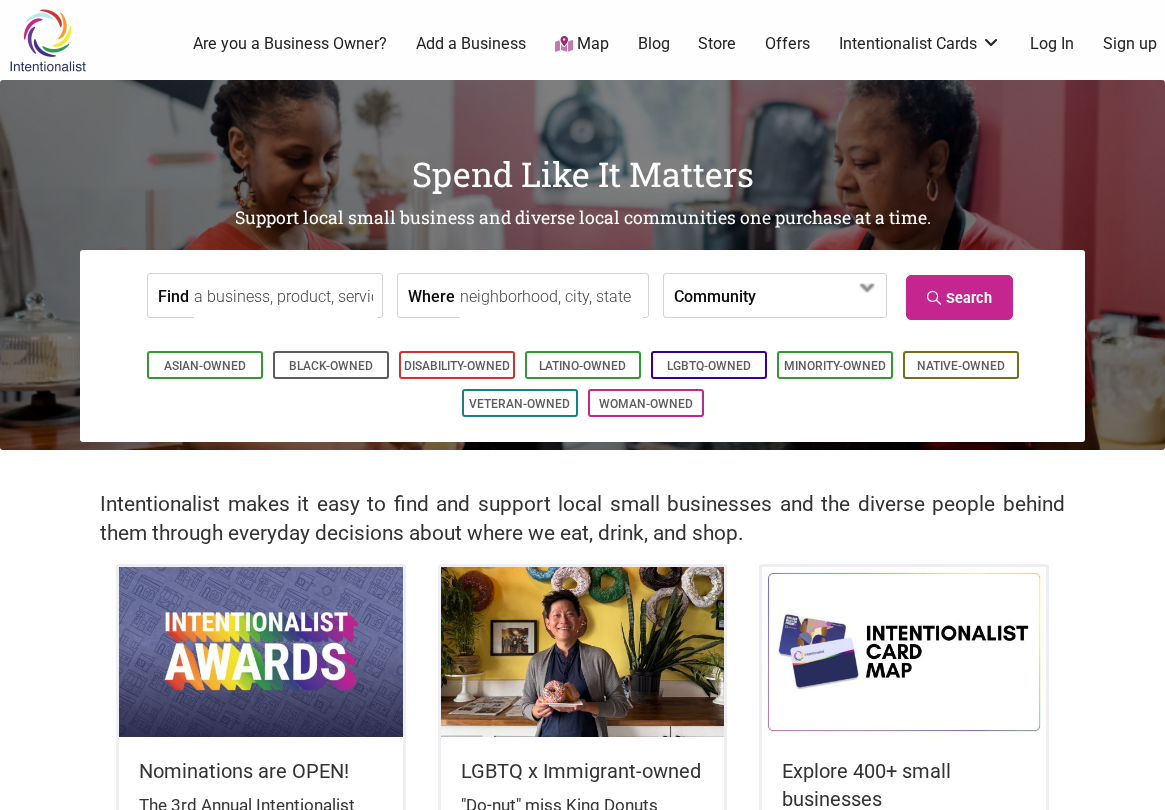 scroll, scrollTop: 0, scrollLeft: 0, axis: both 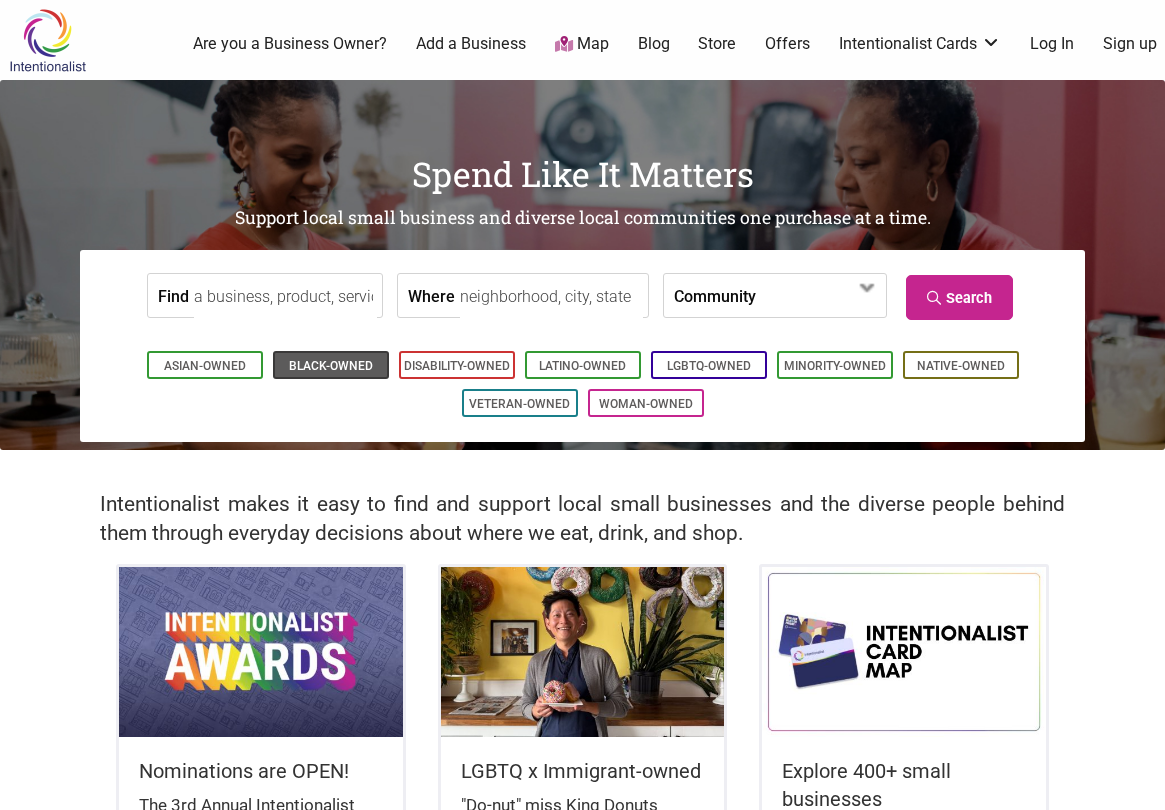 click on "Black-Owned" at bounding box center (331, 366) 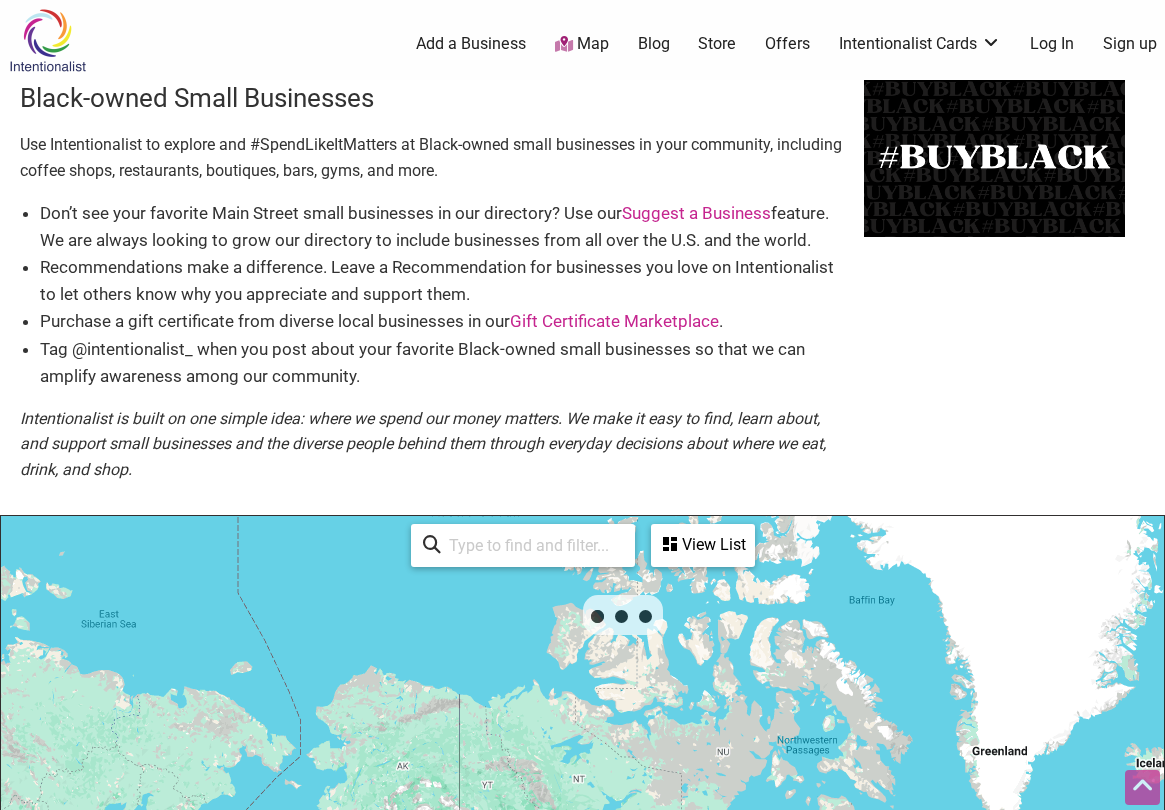 scroll, scrollTop: 600, scrollLeft: 0, axis: vertical 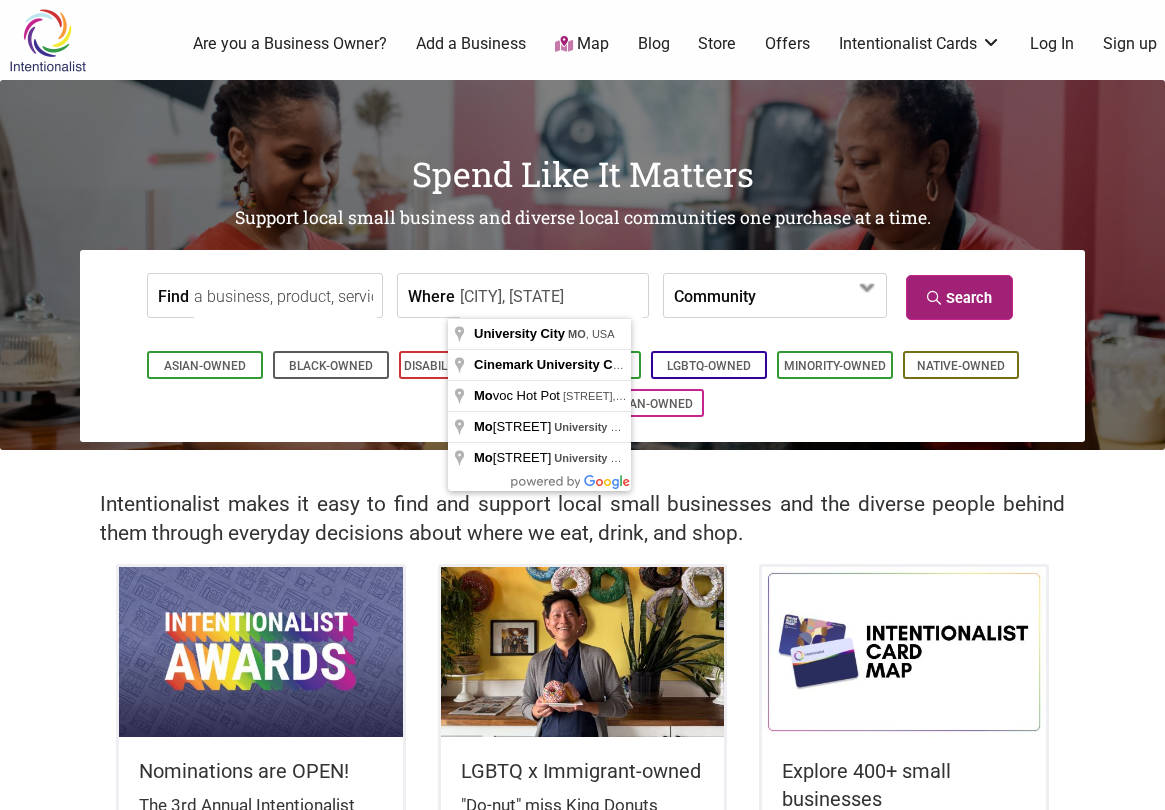 type on "[CITY], [STATE]" 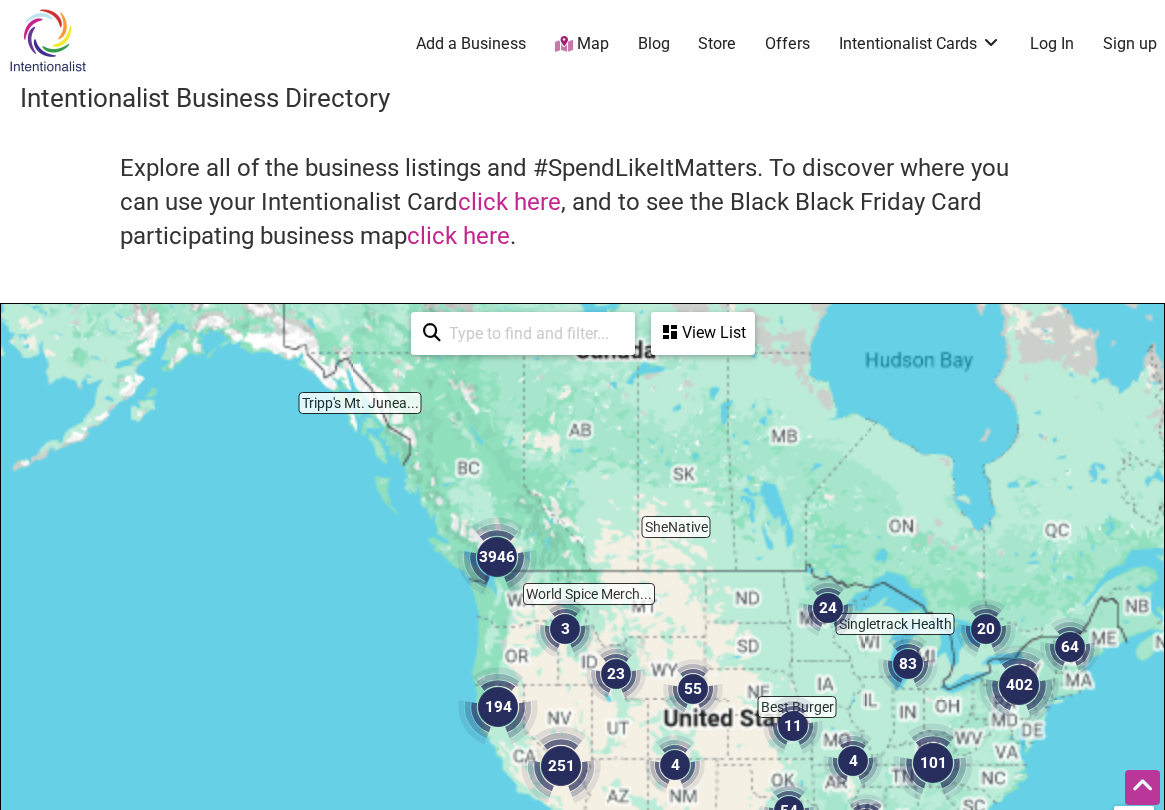 scroll, scrollTop: 600, scrollLeft: 0, axis: vertical 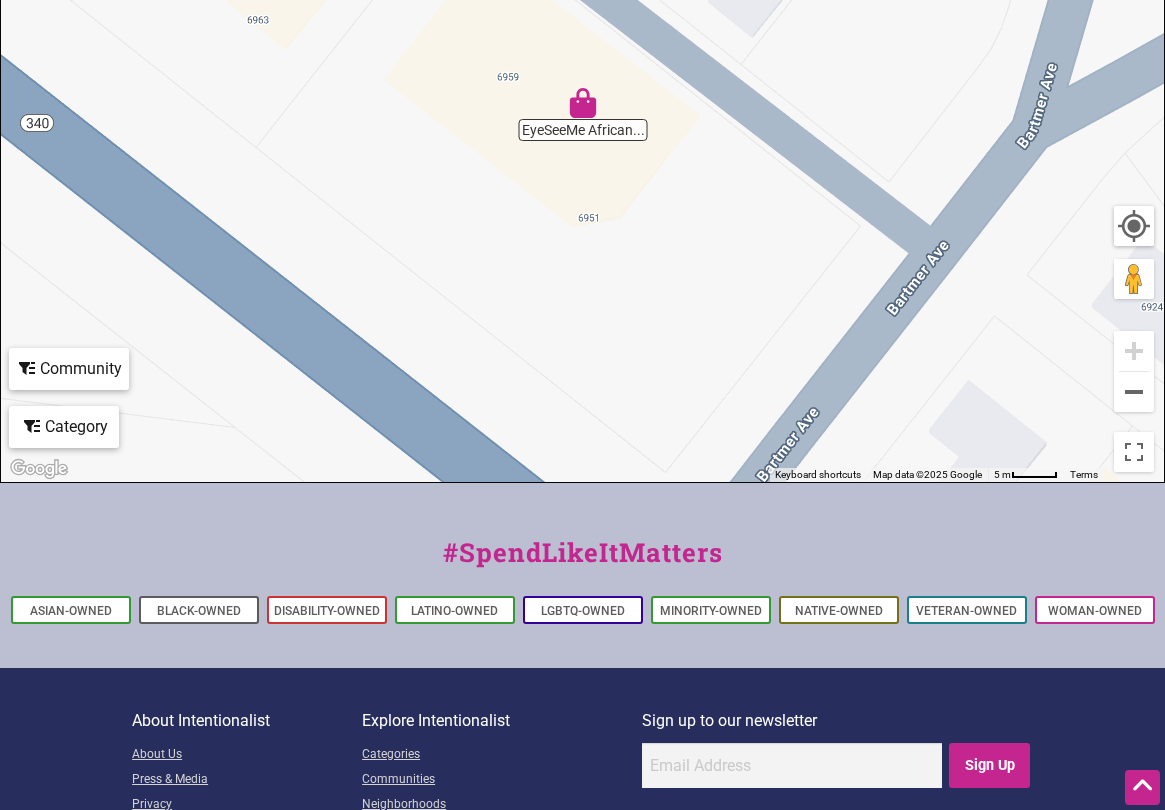 click at bounding box center (583, 103) 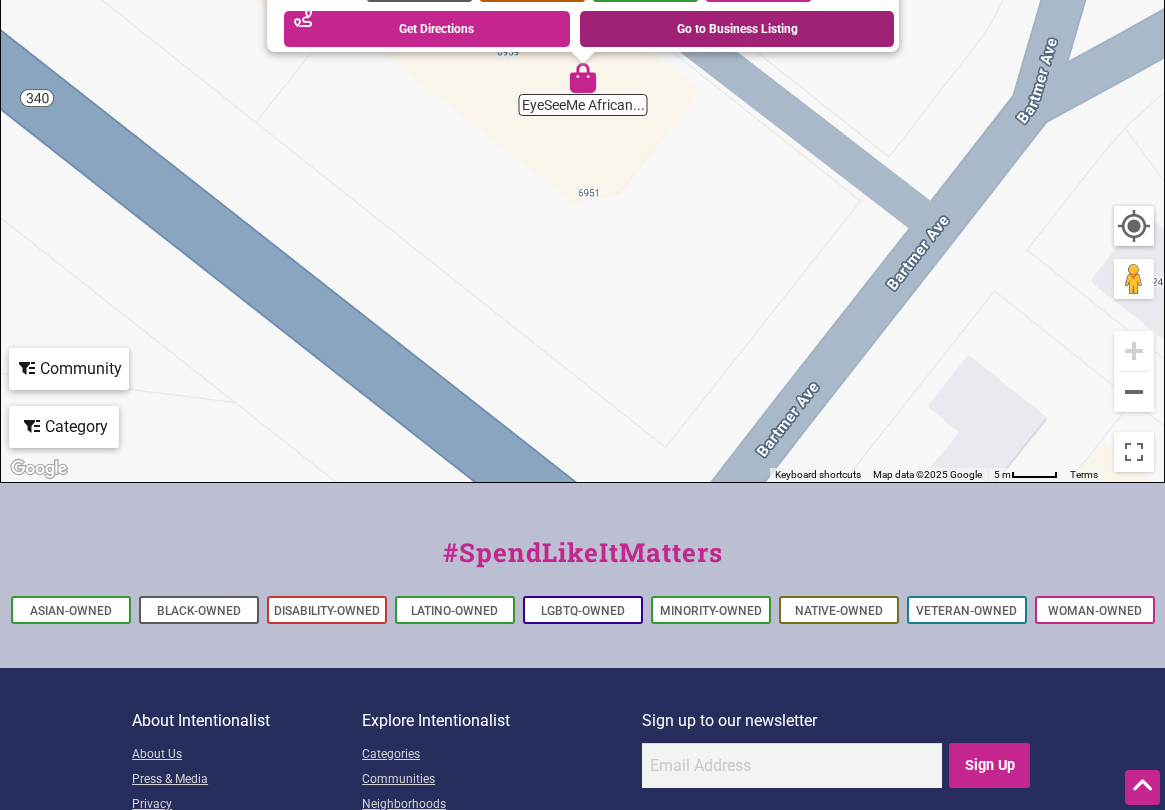 click on "Go to Business Listing" at bounding box center [737, 29] 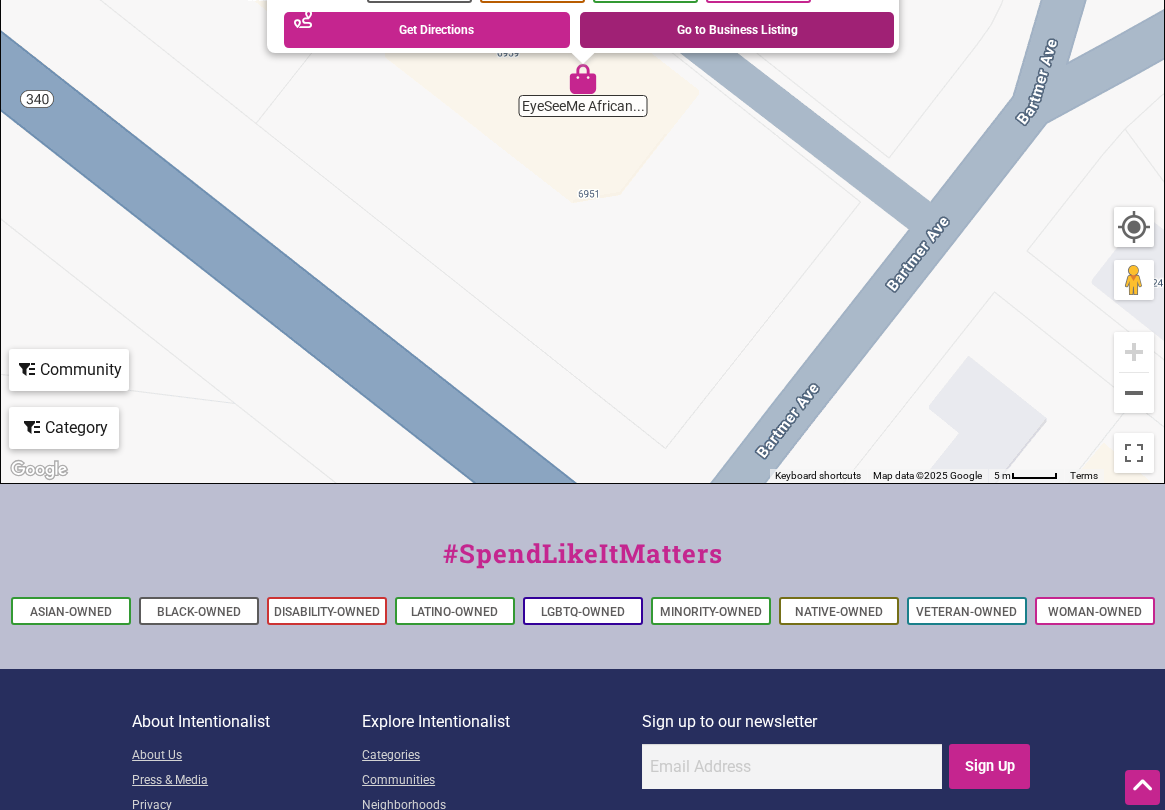 click on "Go to Business Listing" at bounding box center [737, 30] 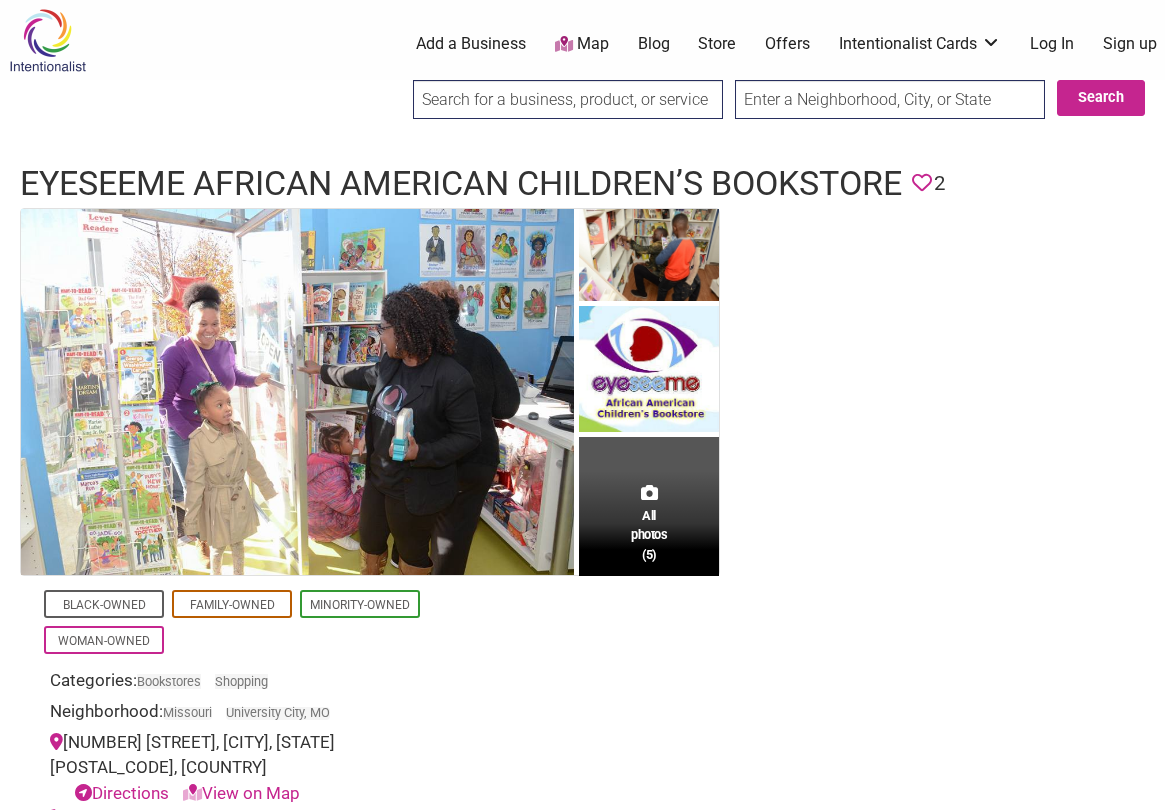 scroll, scrollTop: 0, scrollLeft: 0, axis: both 